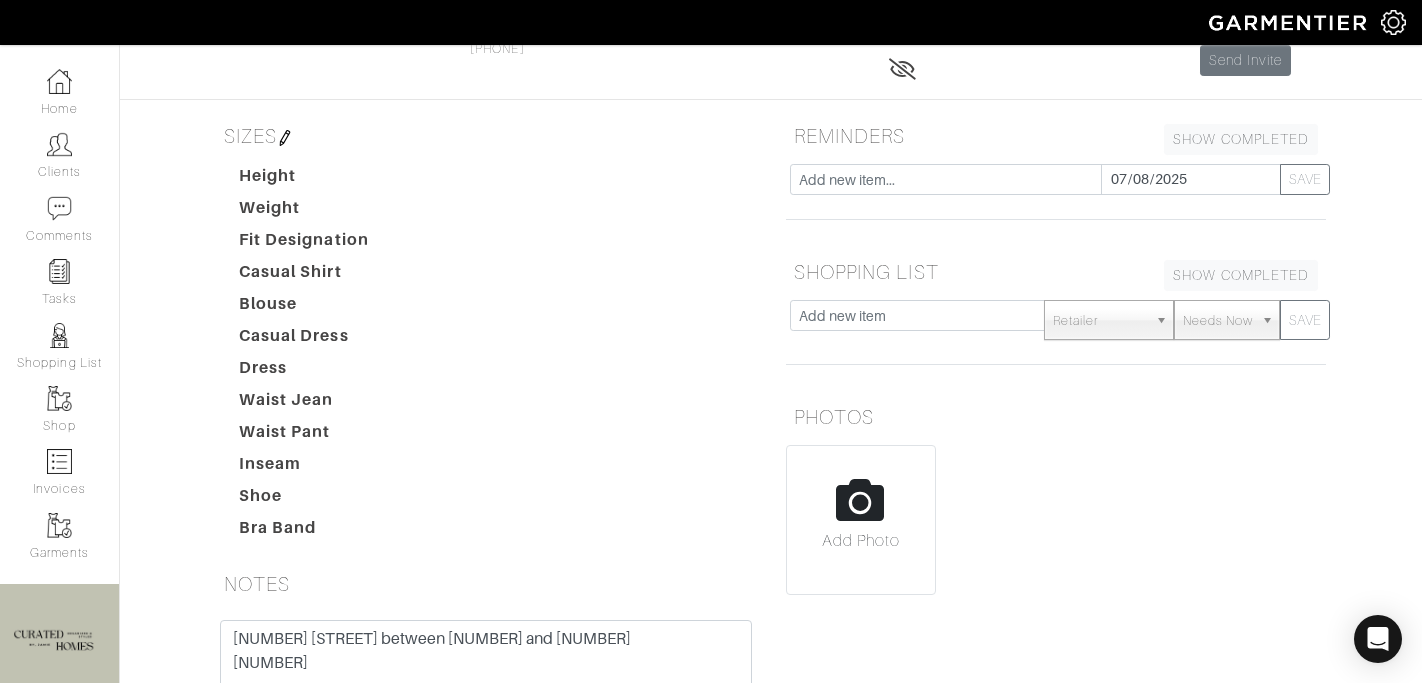 scroll, scrollTop: 0, scrollLeft: 0, axis: both 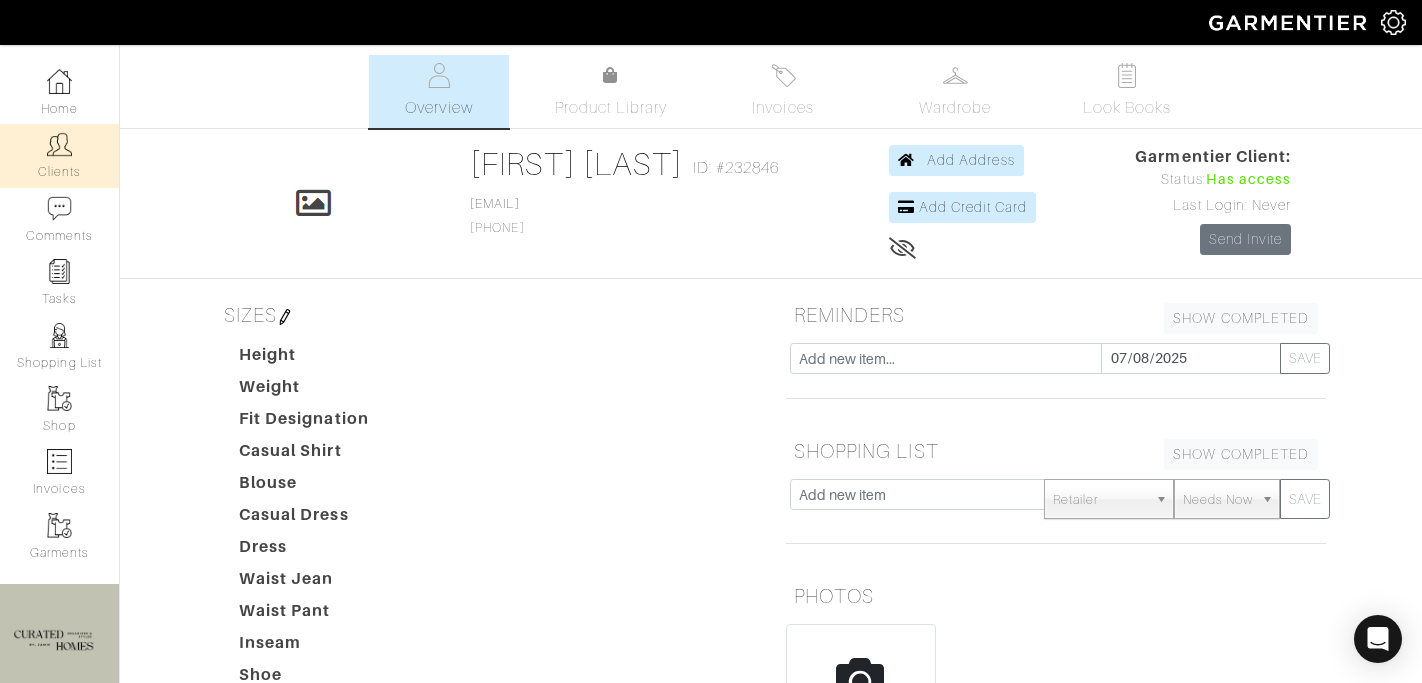click on "Clients" at bounding box center (59, 155) 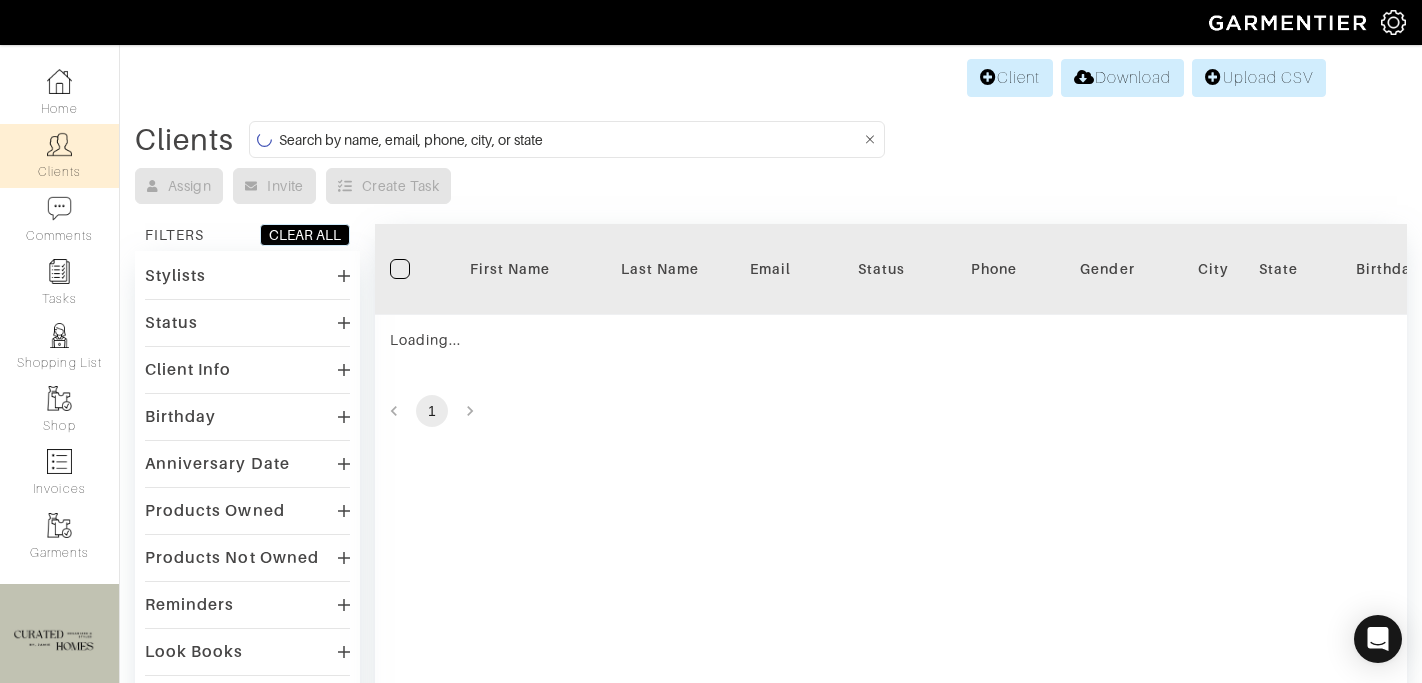 click at bounding box center [570, 139] 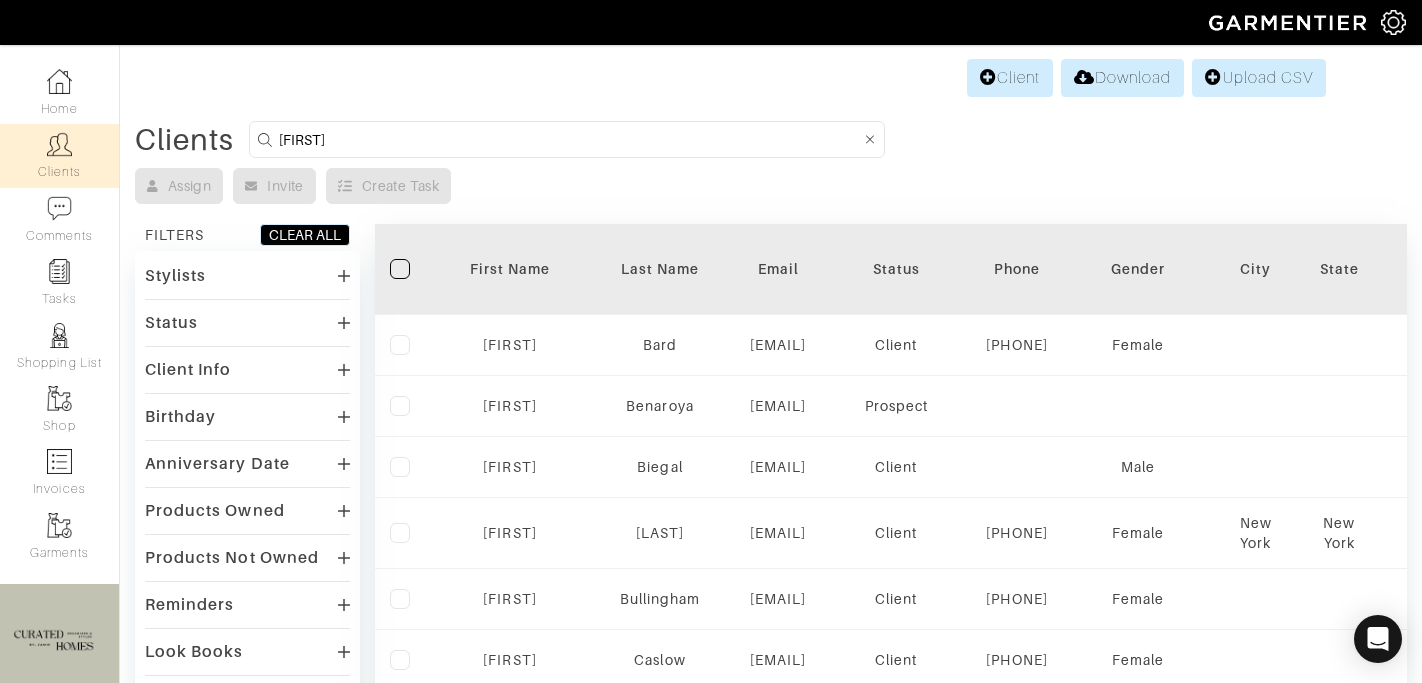 type on "[FIRST]" 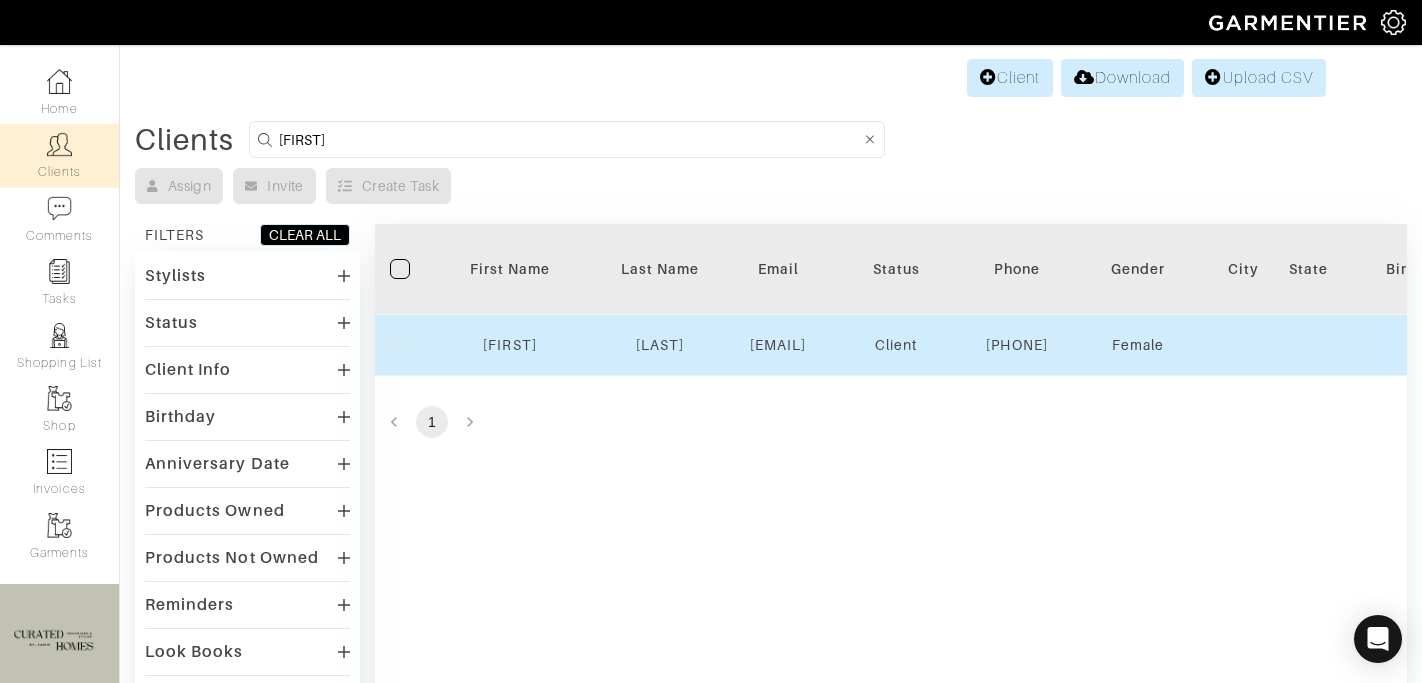 click on "[FIRST]" at bounding box center [405, 345] 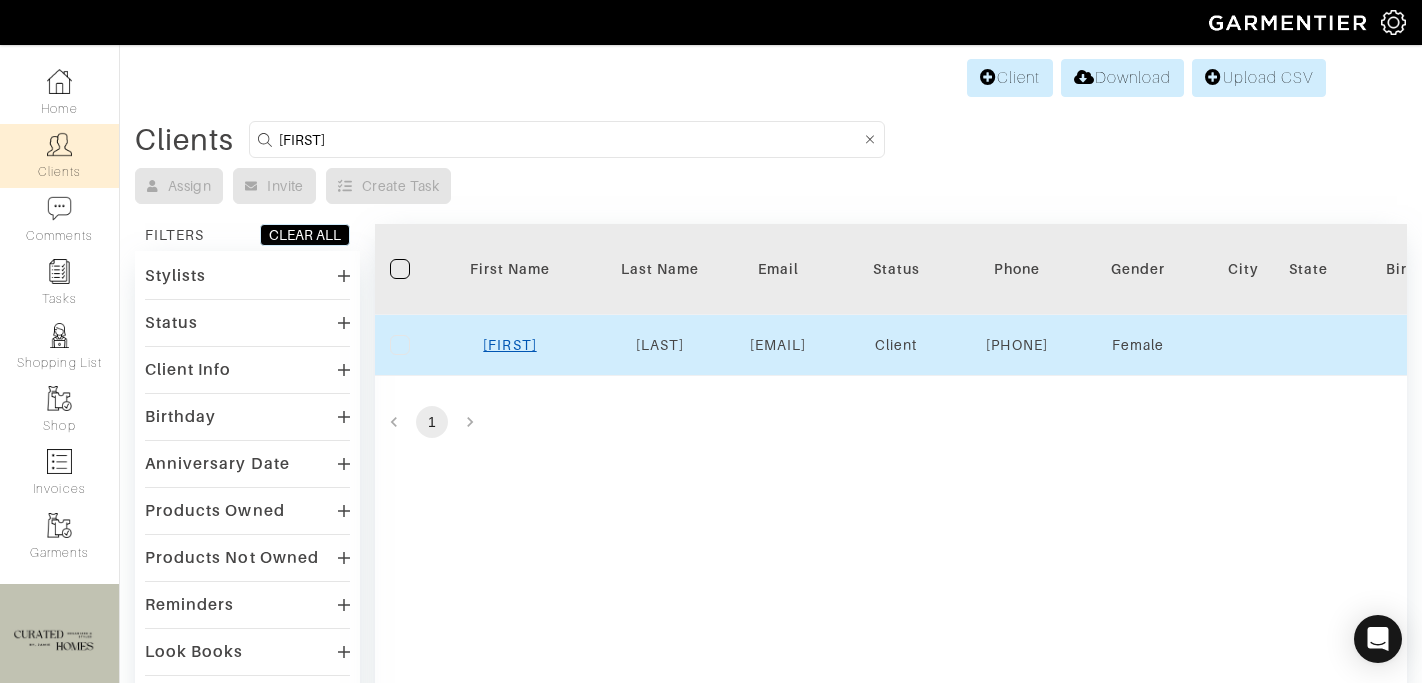 click on "[FIRST]" at bounding box center (509, 345) 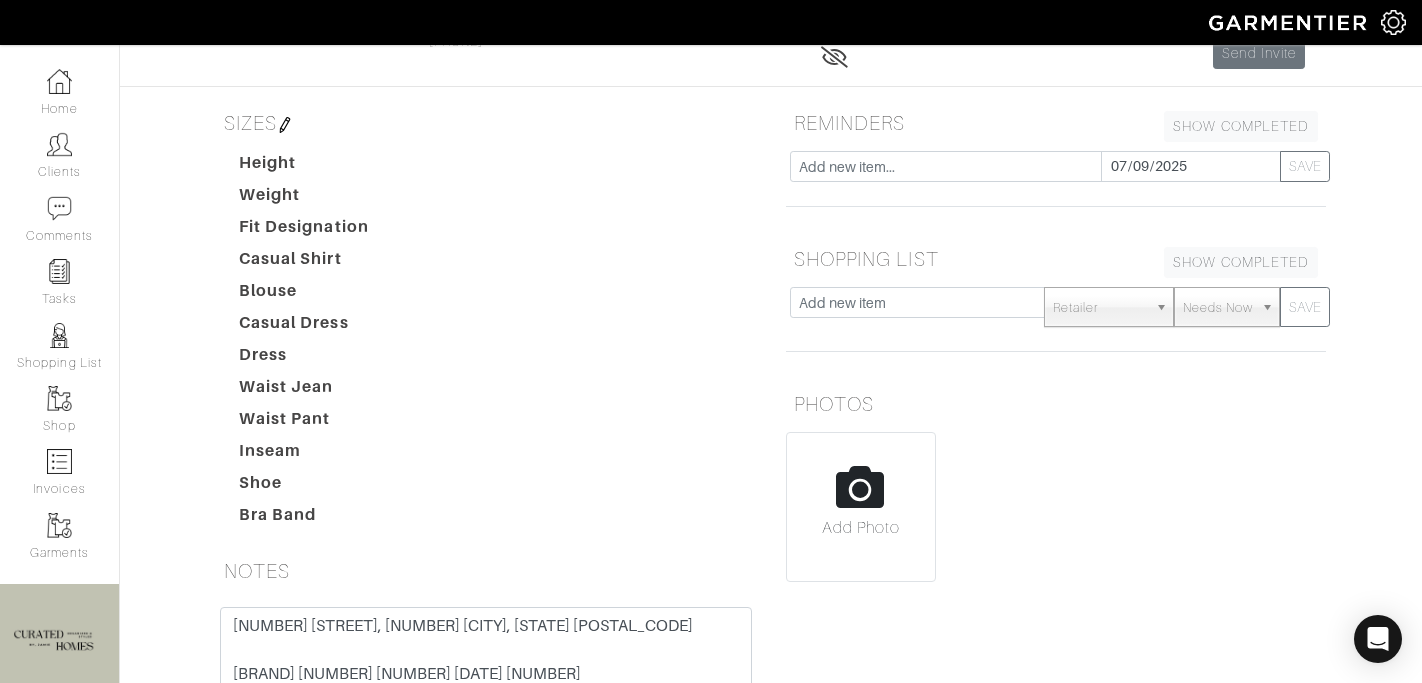 scroll, scrollTop: 491, scrollLeft: 0, axis: vertical 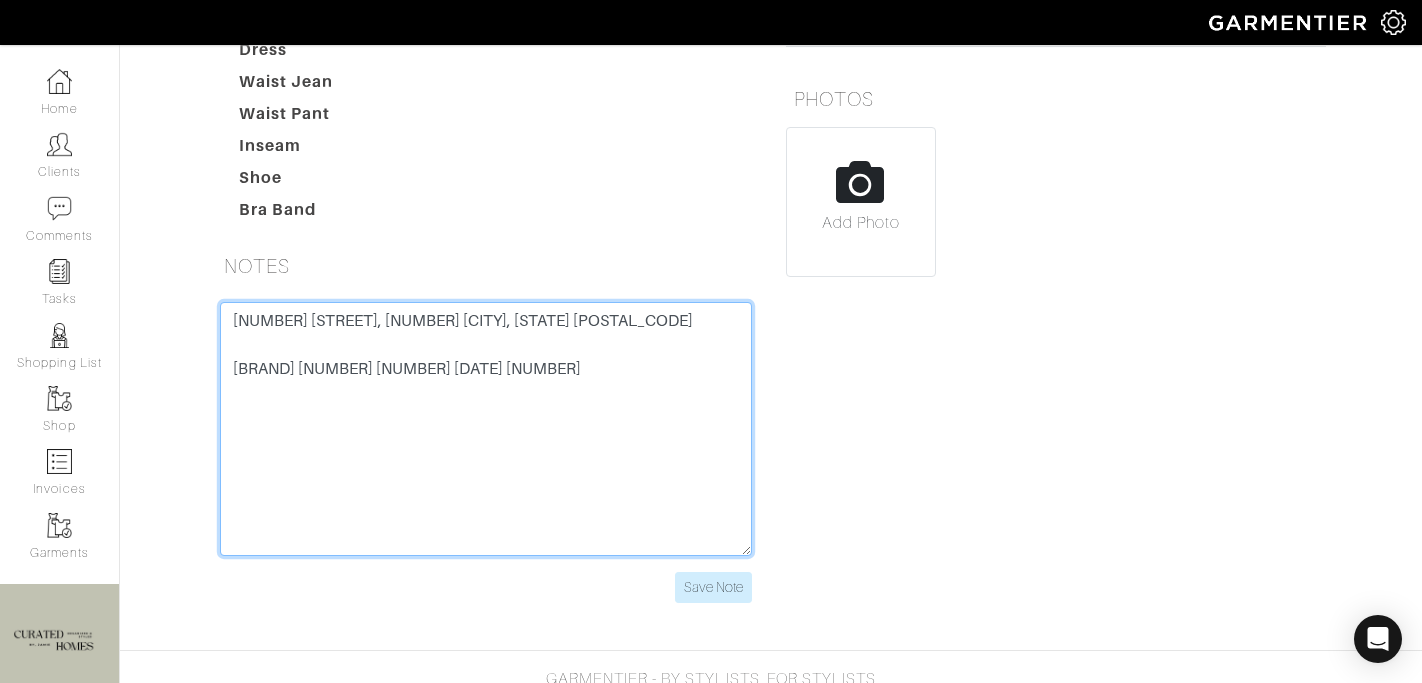 drag, startPoint x: 342, startPoint y: 327, endPoint x: 202, endPoint y: 328, distance: 140.00357 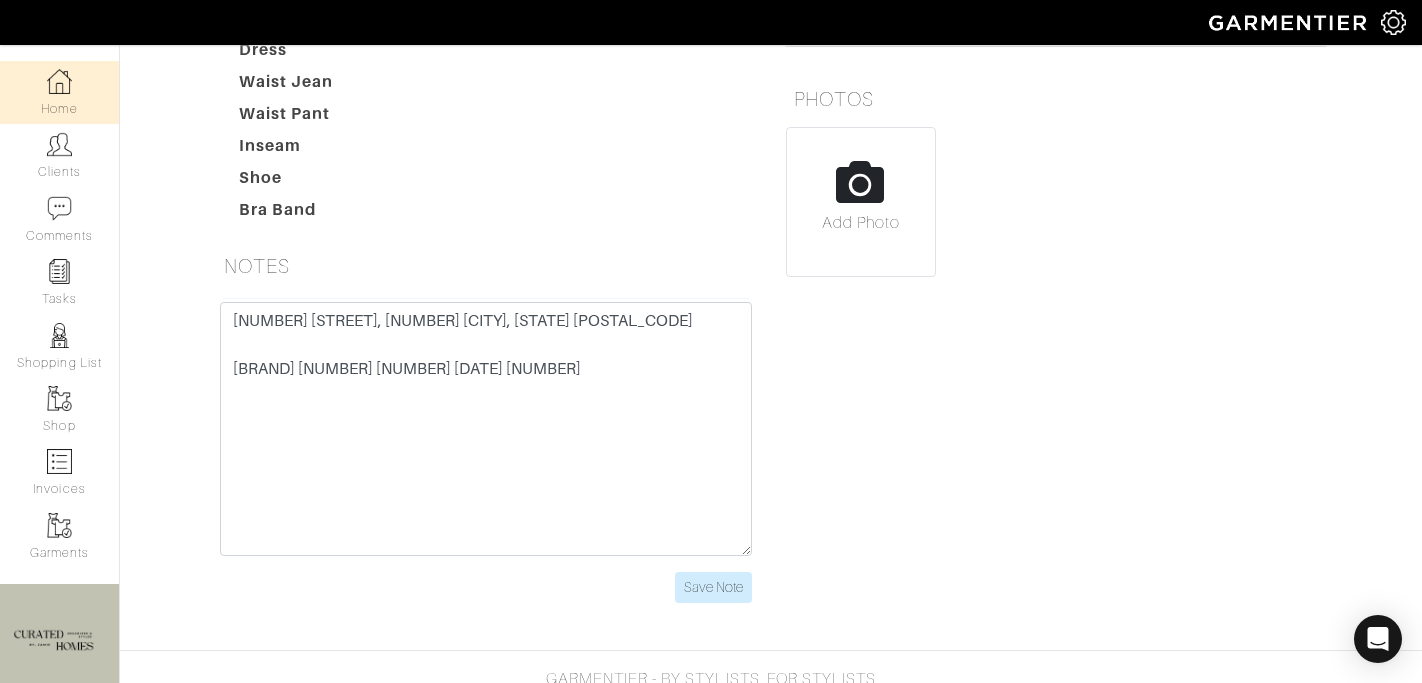 click at bounding box center [59, 81] 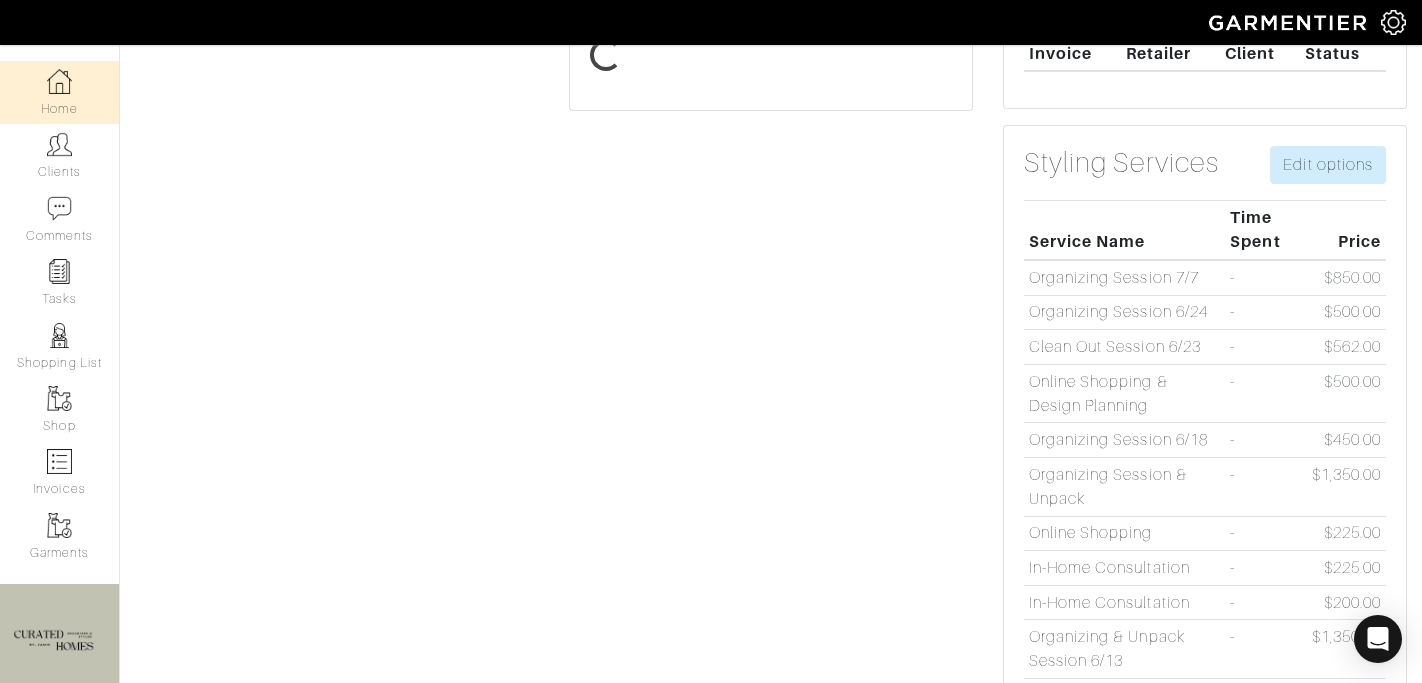 scroll, scrollTop: 0, scrollLeft: 0, axis: both 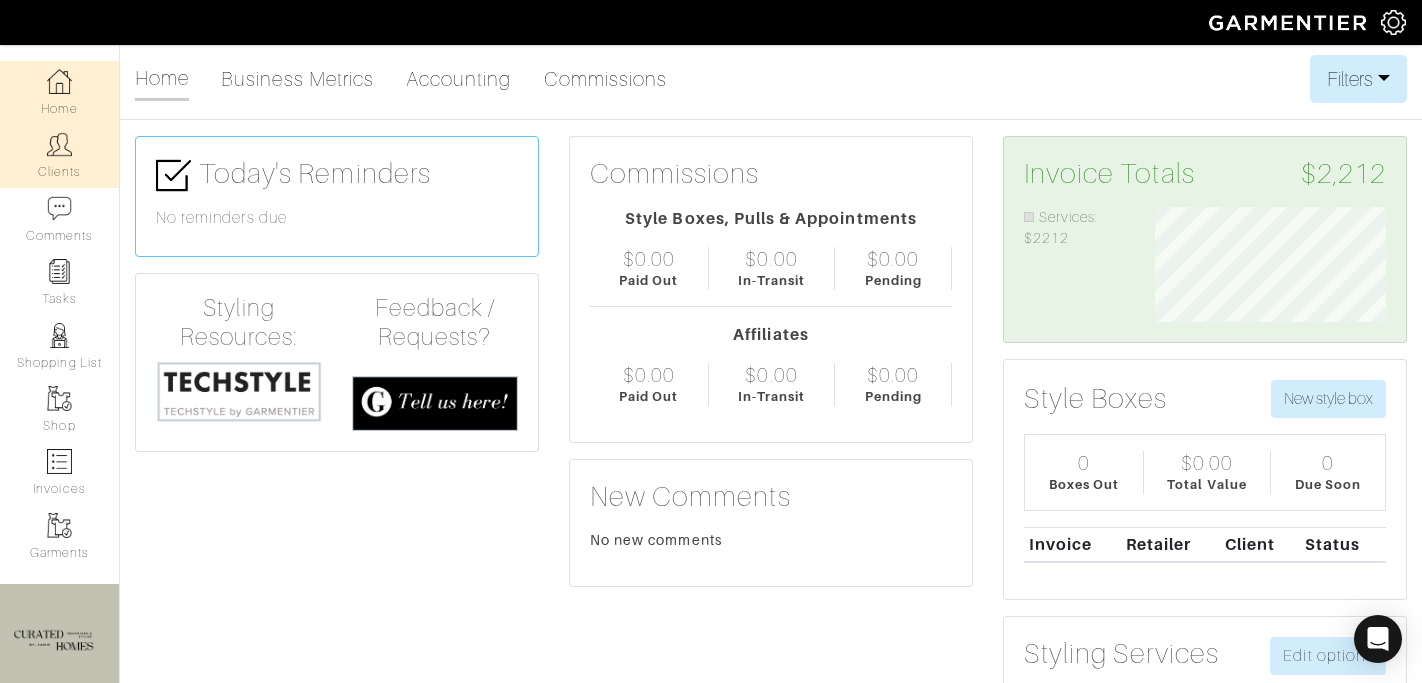 click at bounding box center (59, 144) 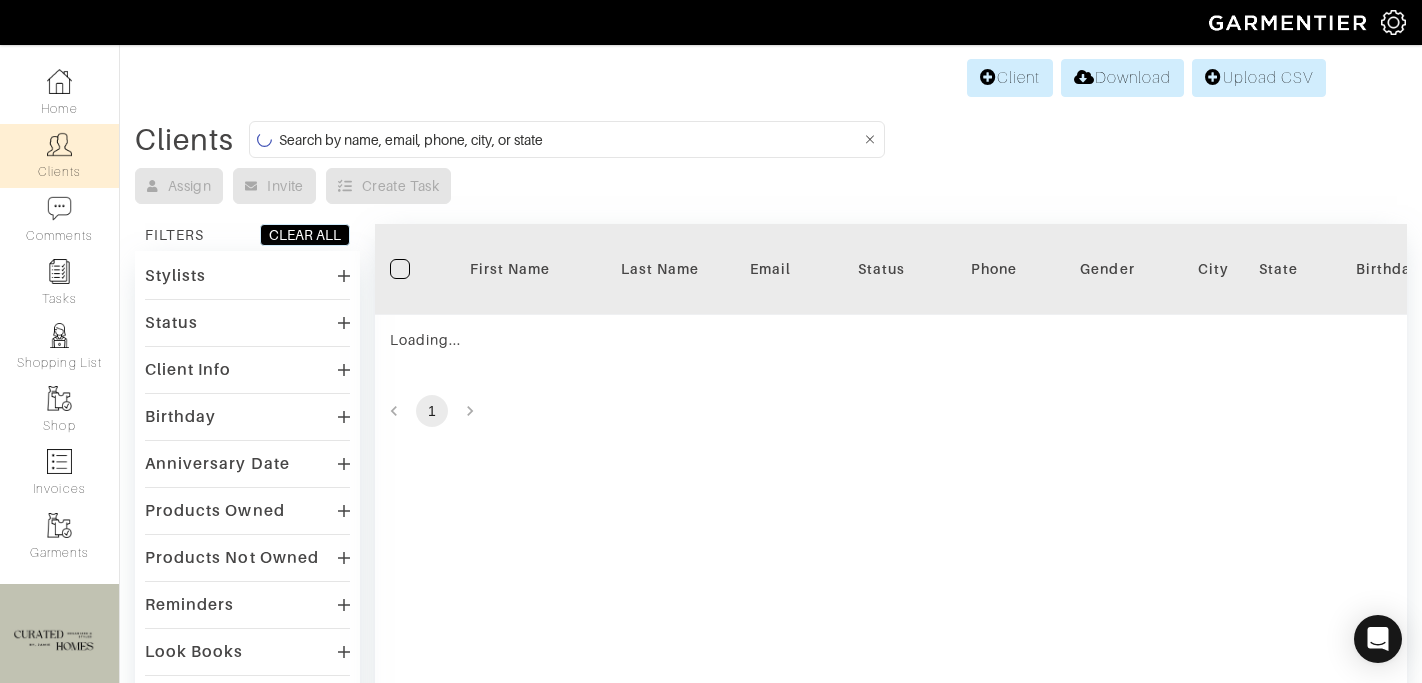 click at bounding box center [570, 139] 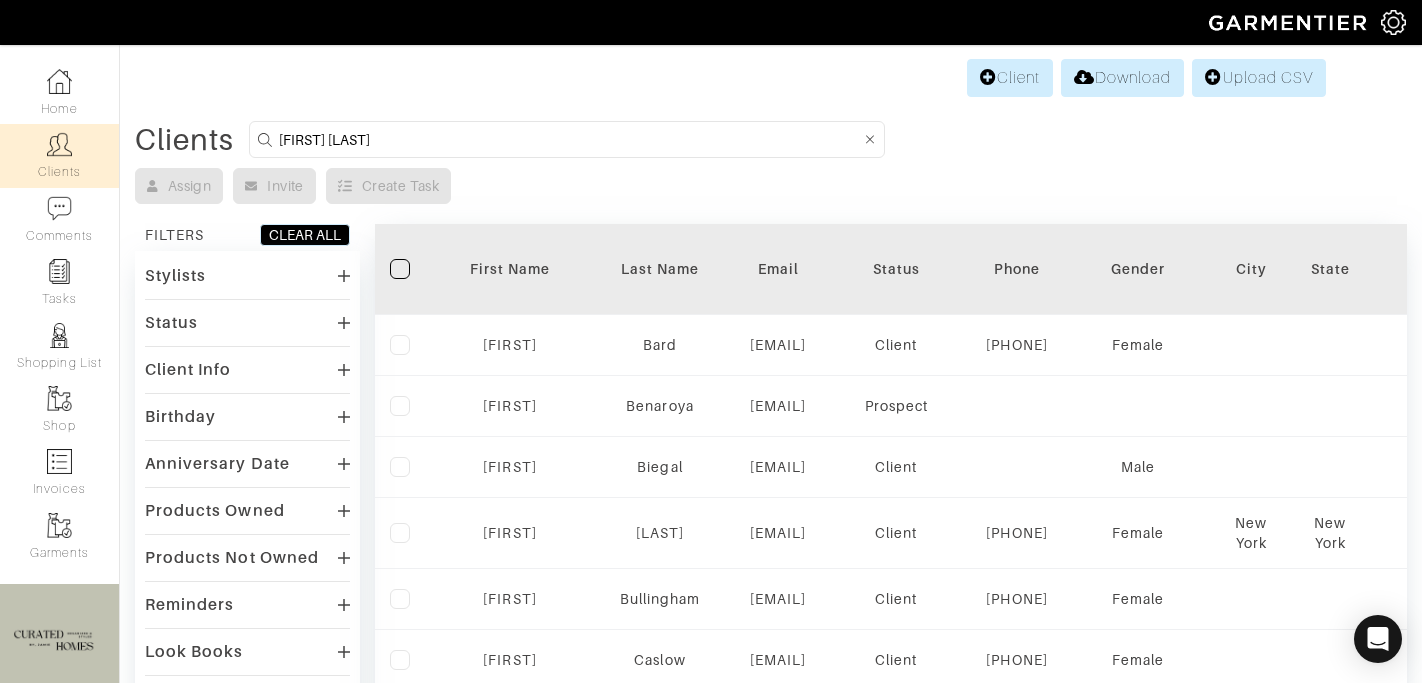 type on "ben hawn" 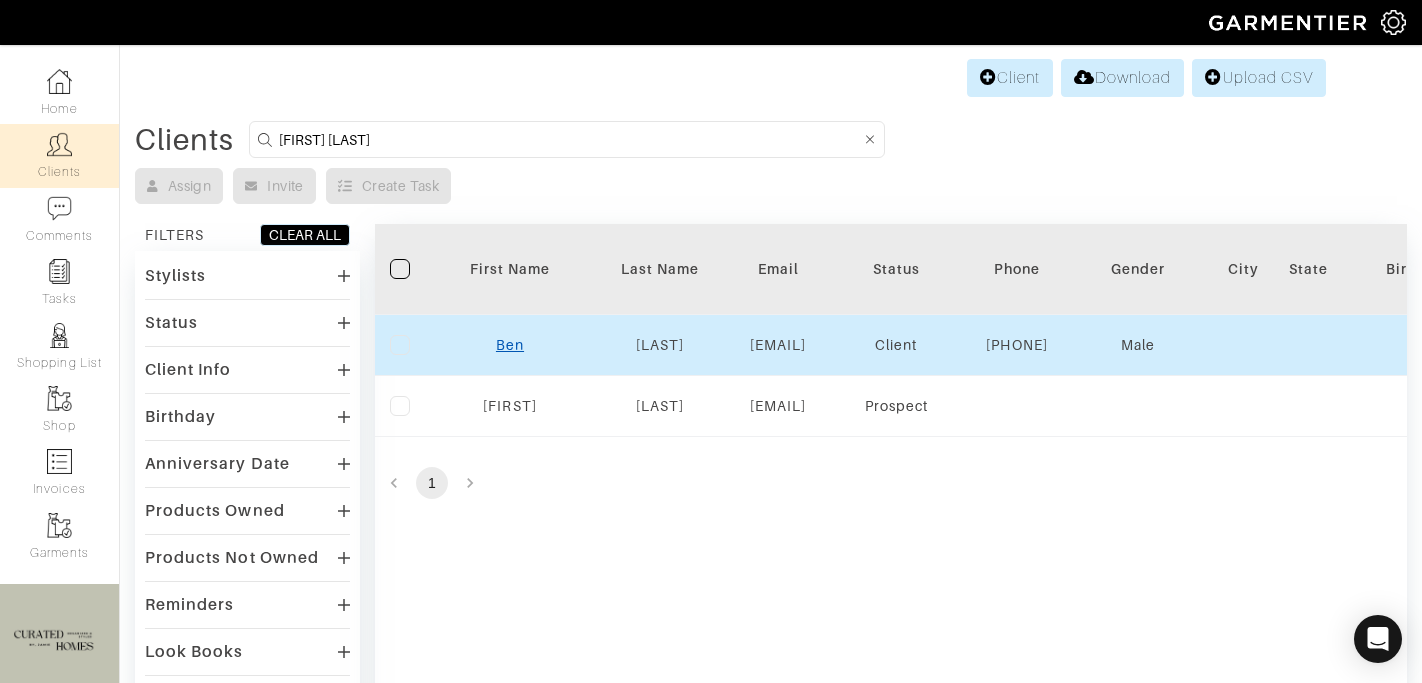 click on "Ben" at bounding box center (510, 345) 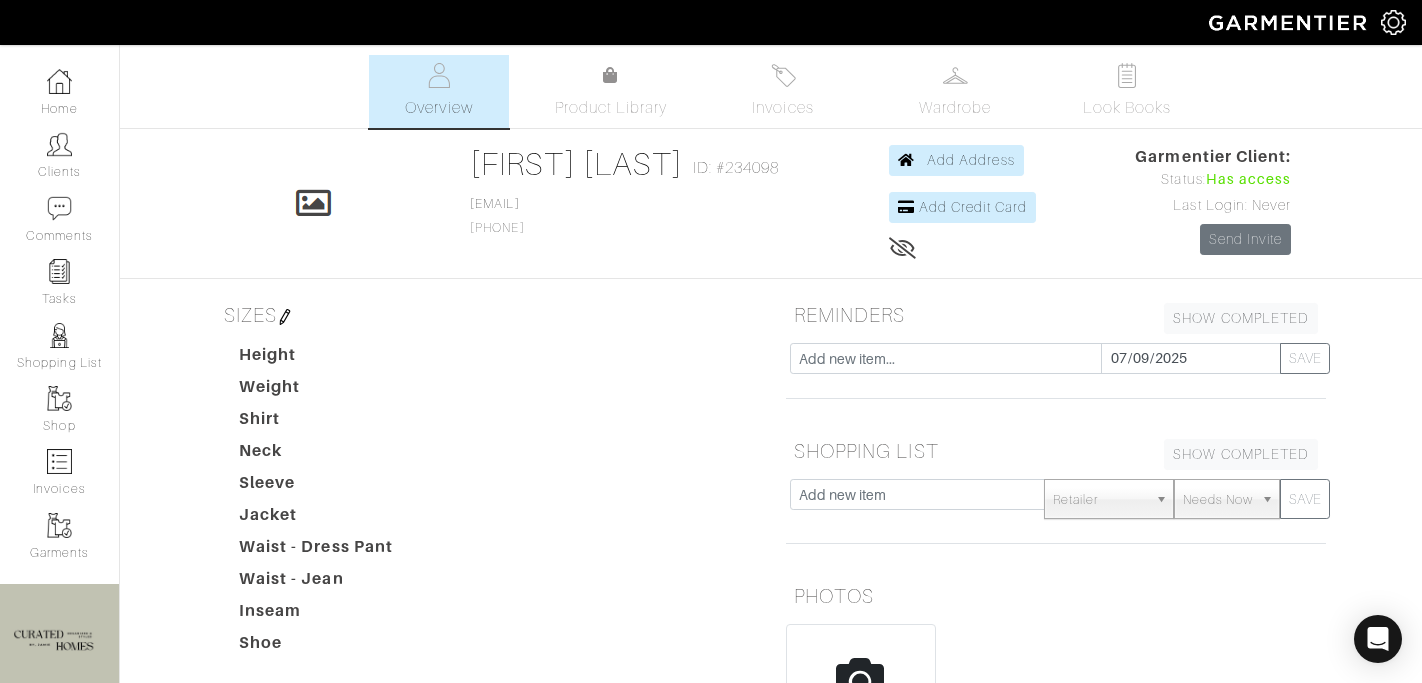 scroll, scrollTop: 473, scrollLeft: 0, axis: vertical 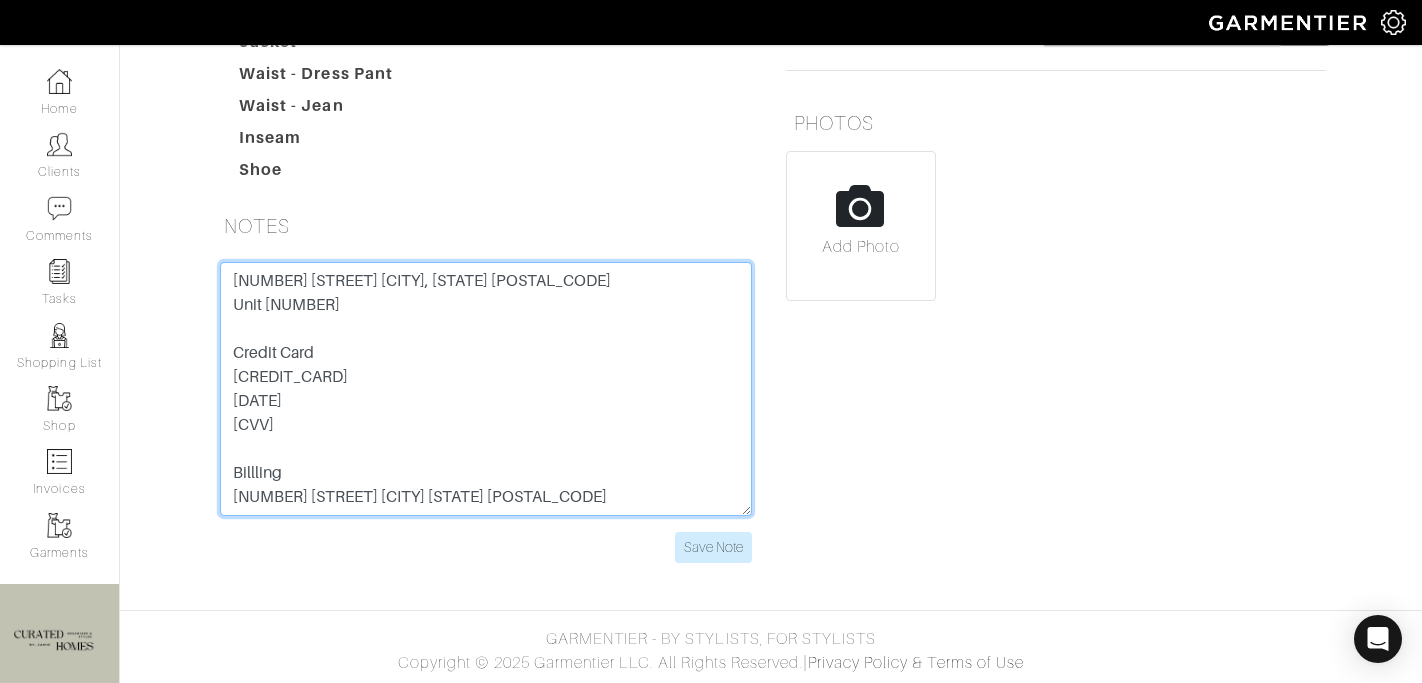 click on "450 W 17th St New York, NY 10011
Unit 512
Credit Card
4465 4206 7801 5348
6/29
147
Billling
2420 Skyland Way Ne Brookhaven GA 30319" at bounding box center [486, 389] 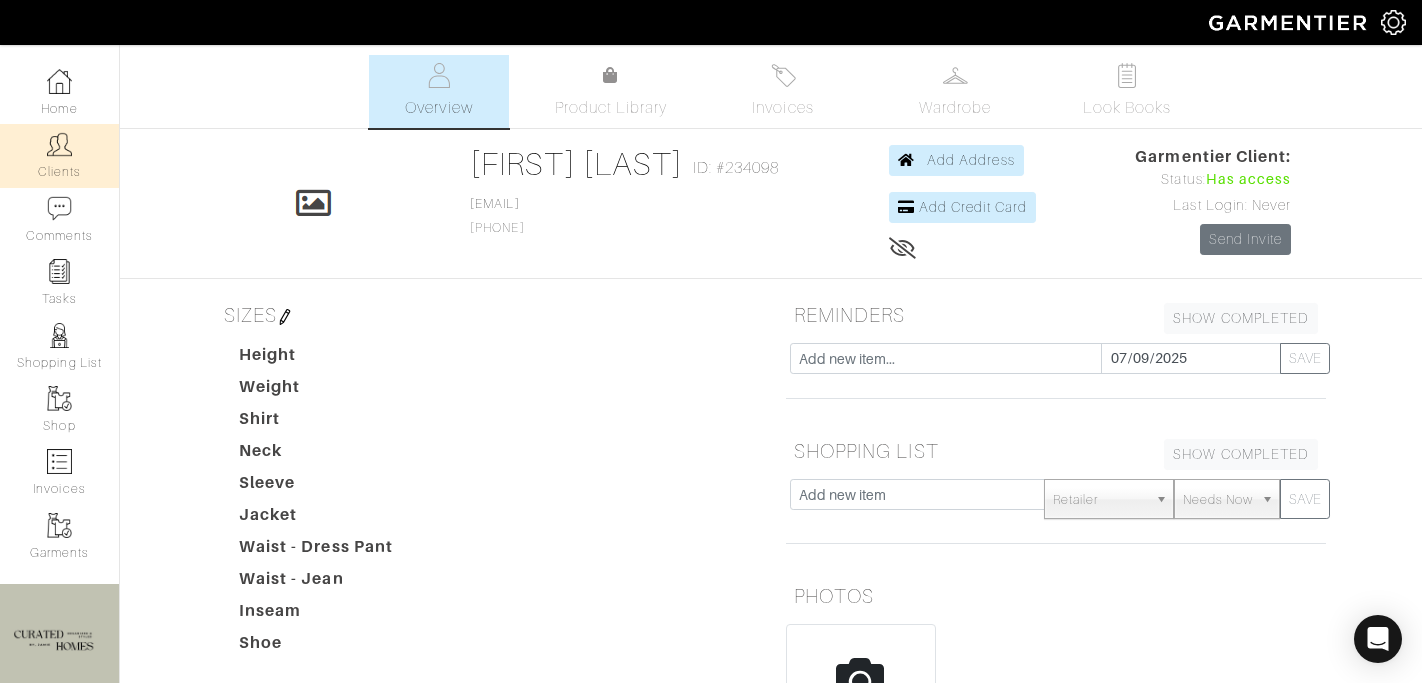 click on "Clients" at bounding box center [59, 155] 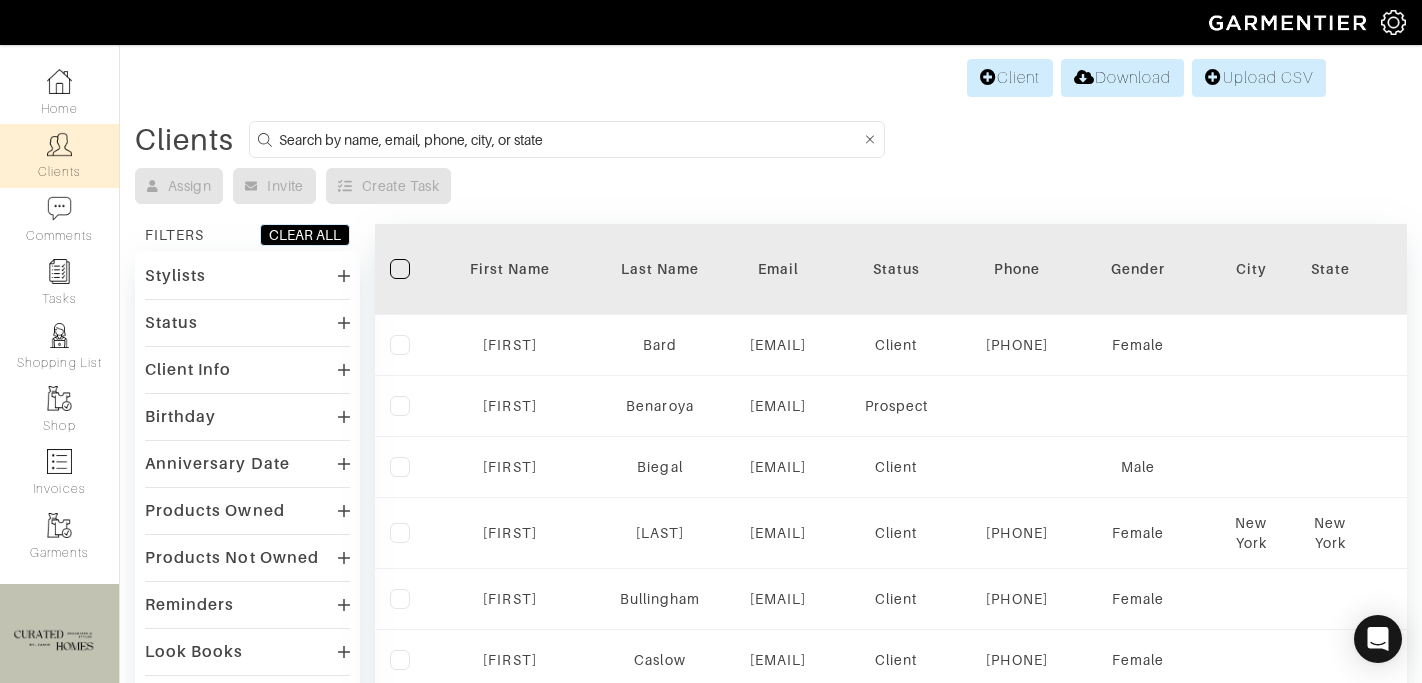 click at bounding box center [570, 139] 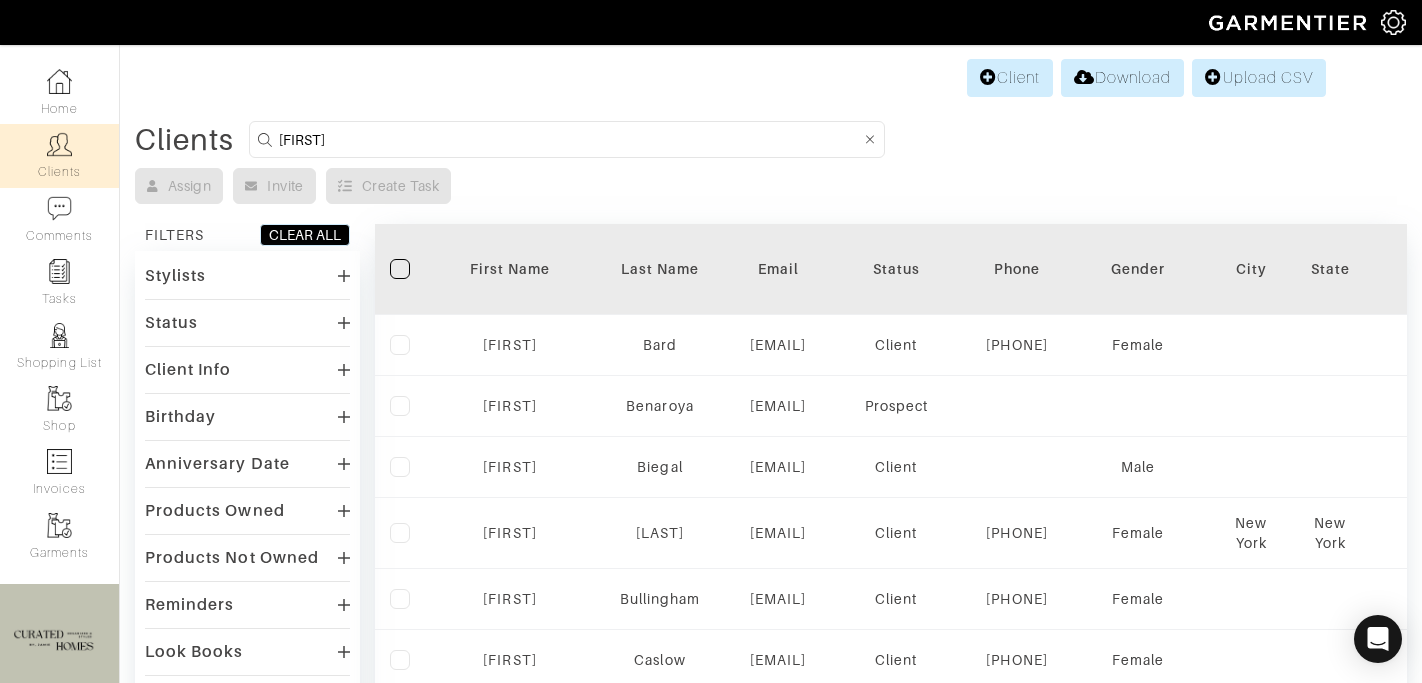 type on "neeera" 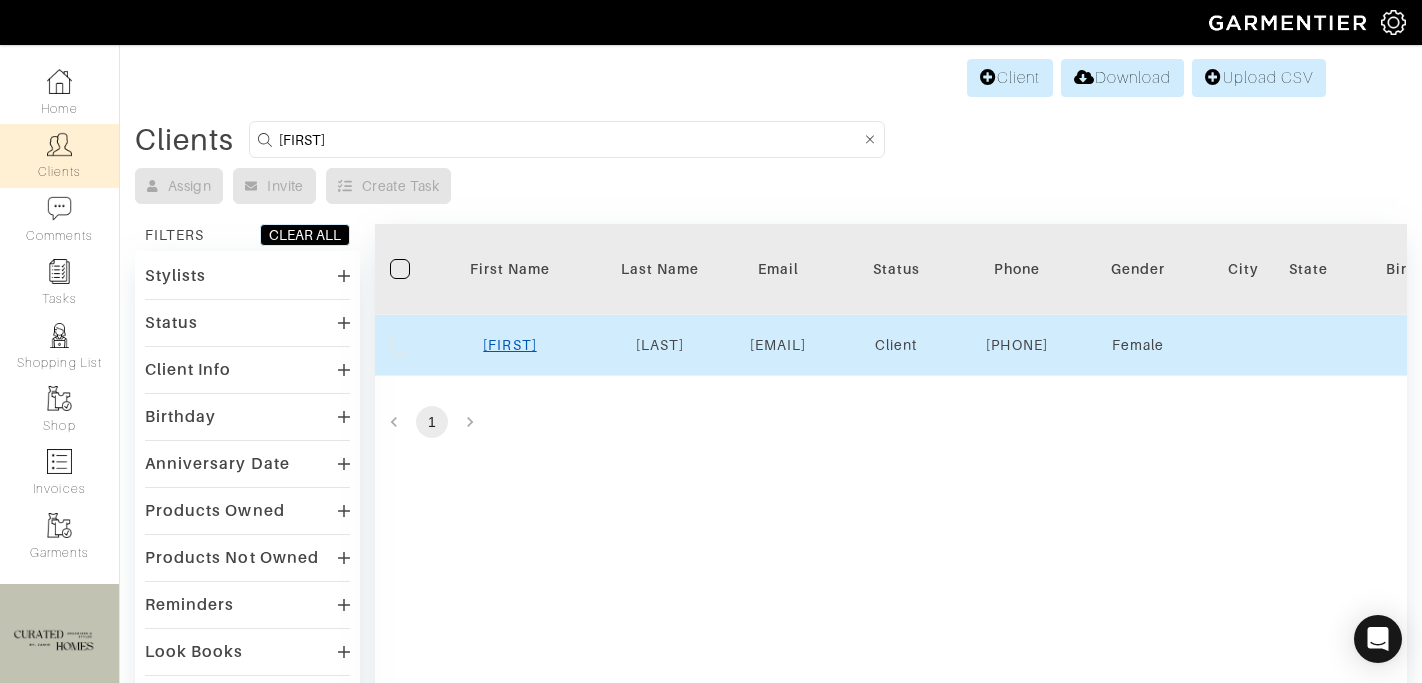 click on "[FIRST]" at bounding box center (509, 345) 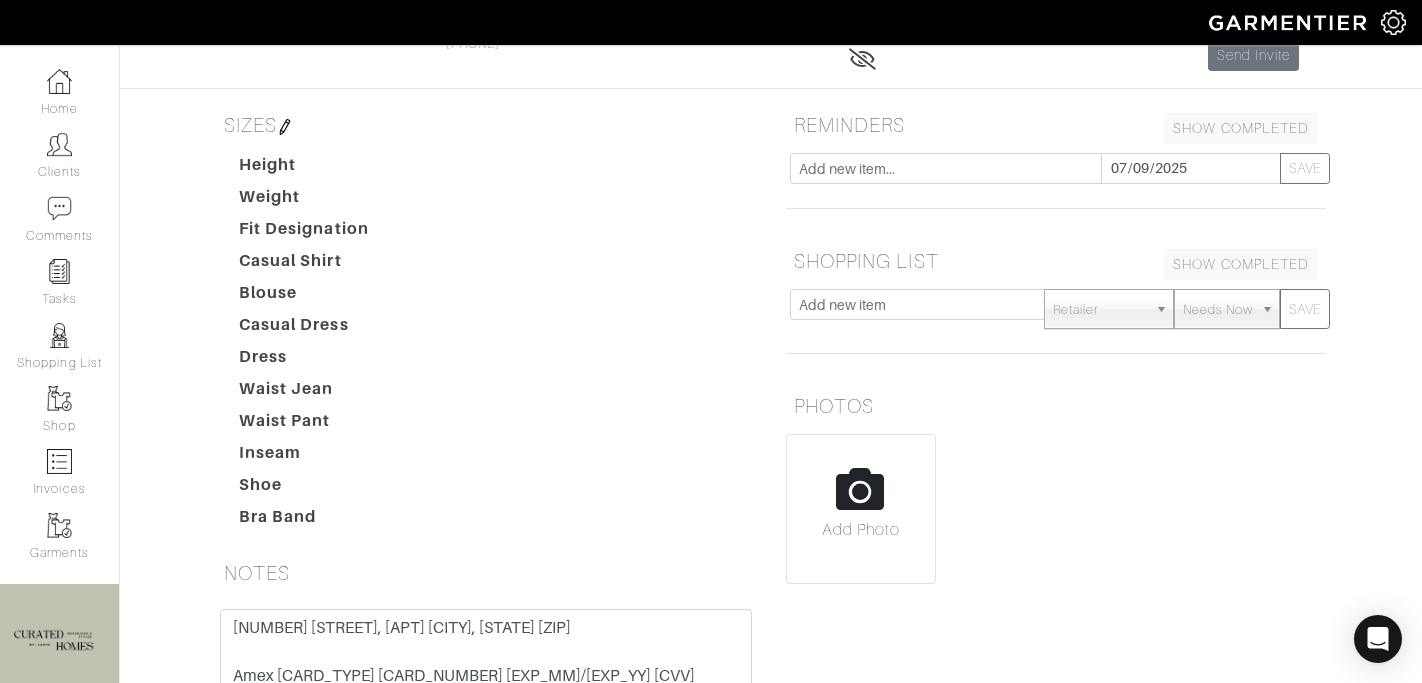 scroll, scrollTop: 532, scrollLeft: 0, axis: vertical 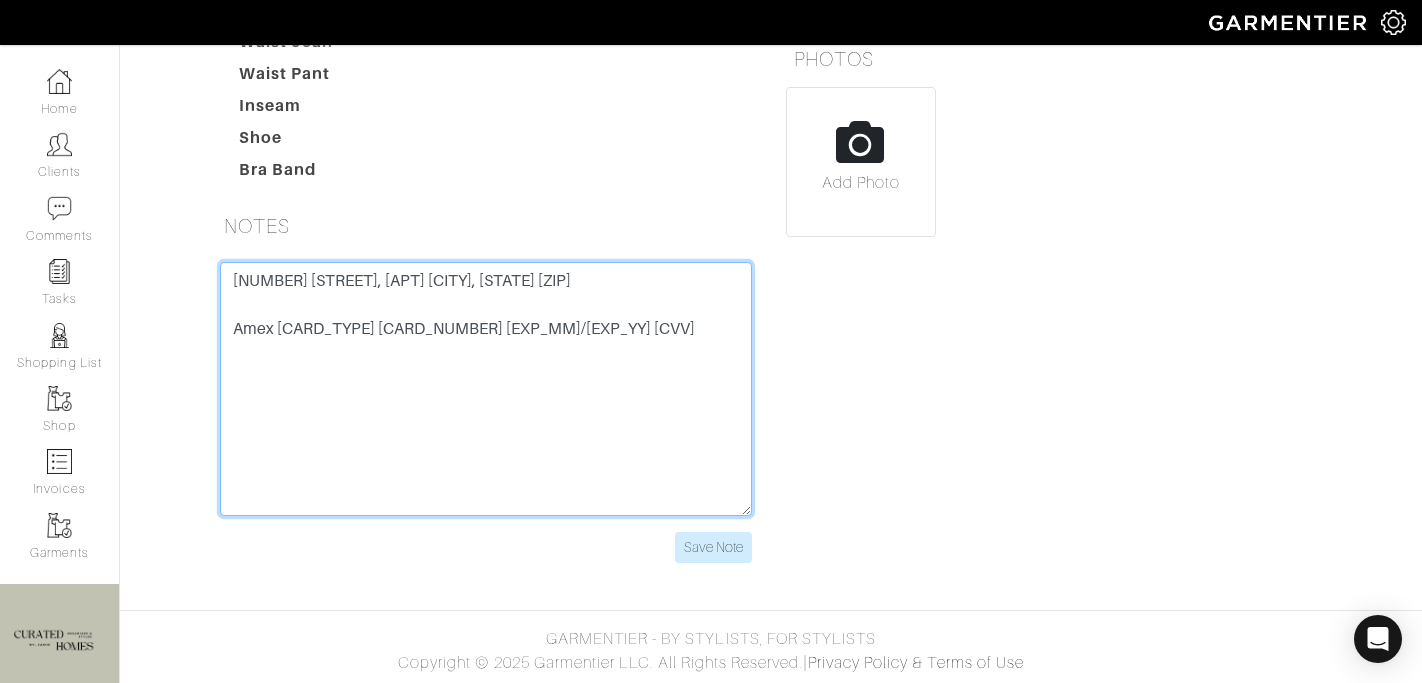 click on "[NUMBER] [STREET], [APT] [CITY], [STATE] [ZIP]
Amex [CARD_TYPE] [CARD_NUMBER] [EXP_MM]/[EXP_YY] [CVV]" at bounding box center [486, 389] 